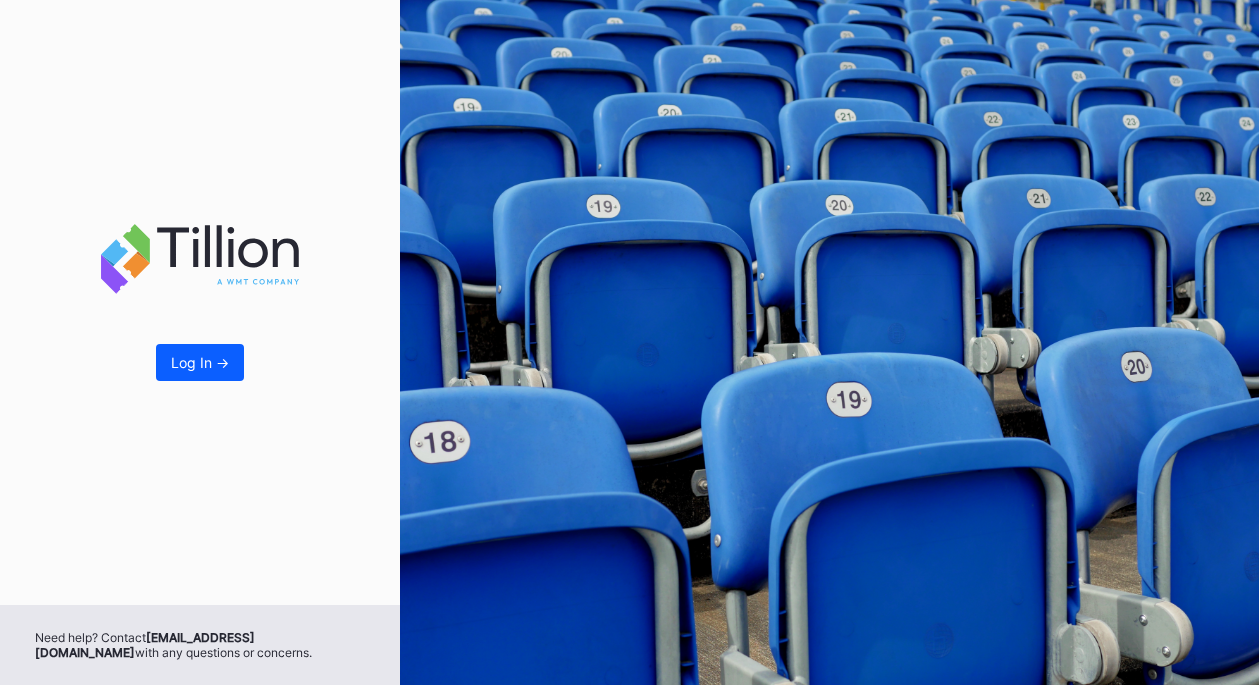 scroll, scrollTop: 0, scrollLeft: 0, axis: both 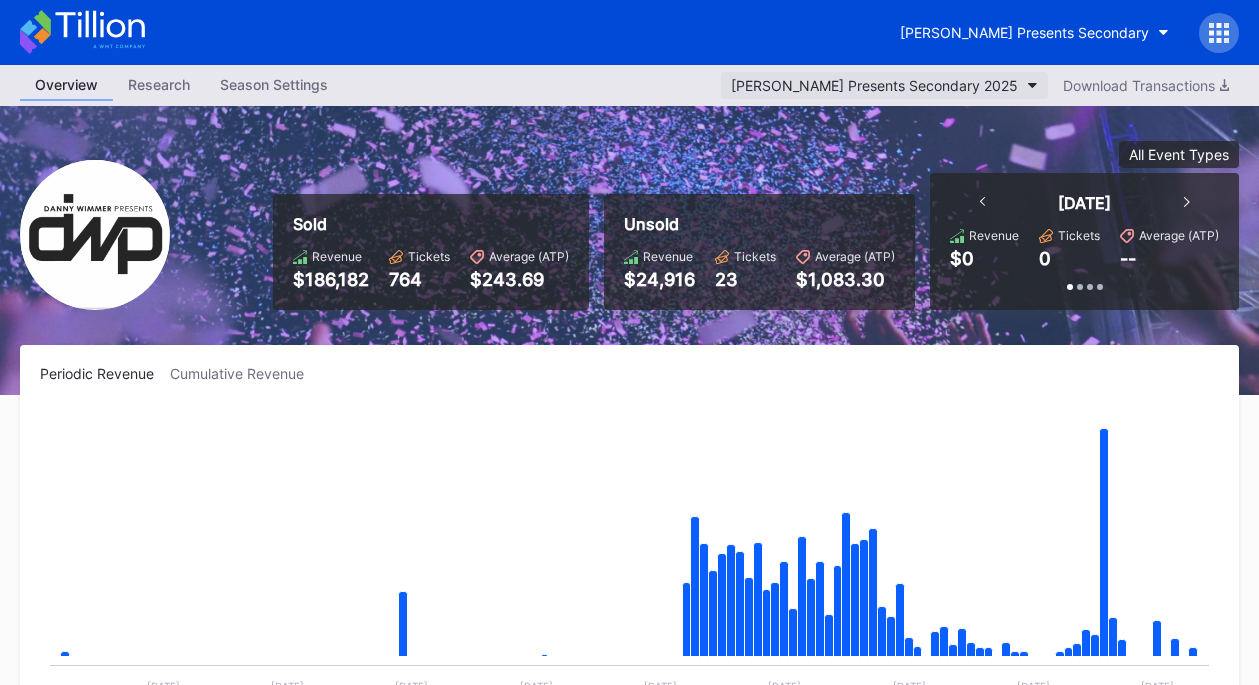 click on "[PERSON_NAME] Presents Secondary 2025" at bounding box center [874, 85] 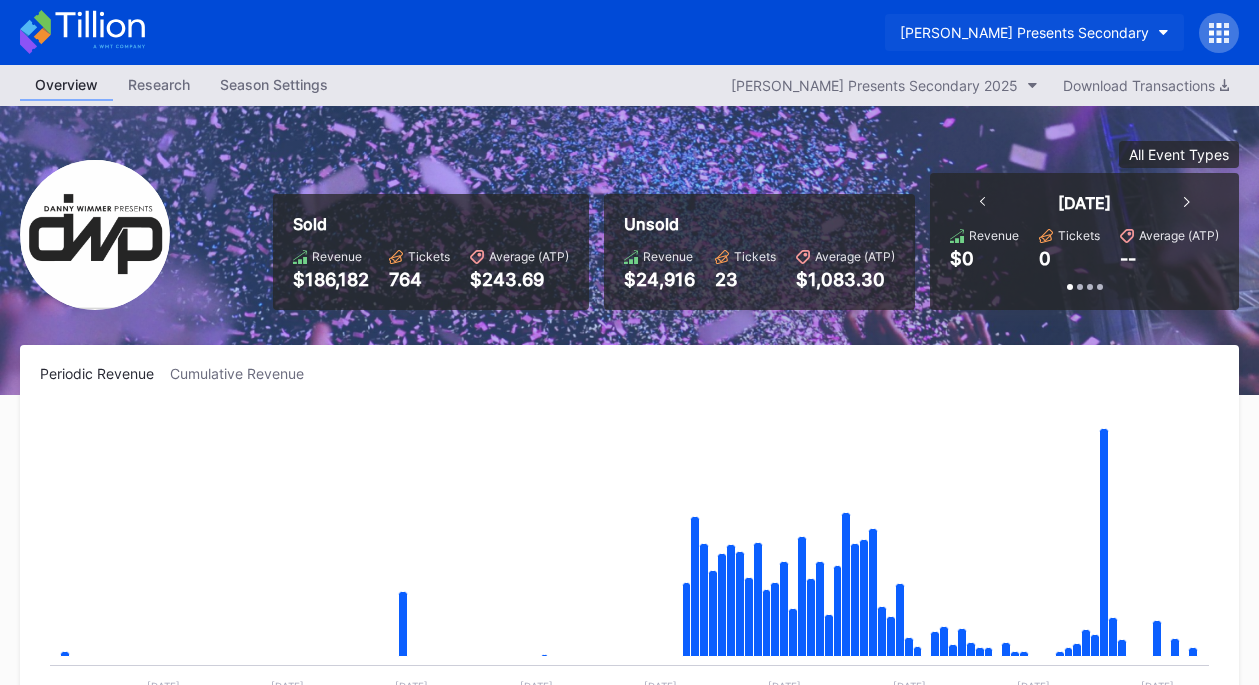 click on "[PERSON_NAME] Presents Secondary" at bounding box center [1024, 32] 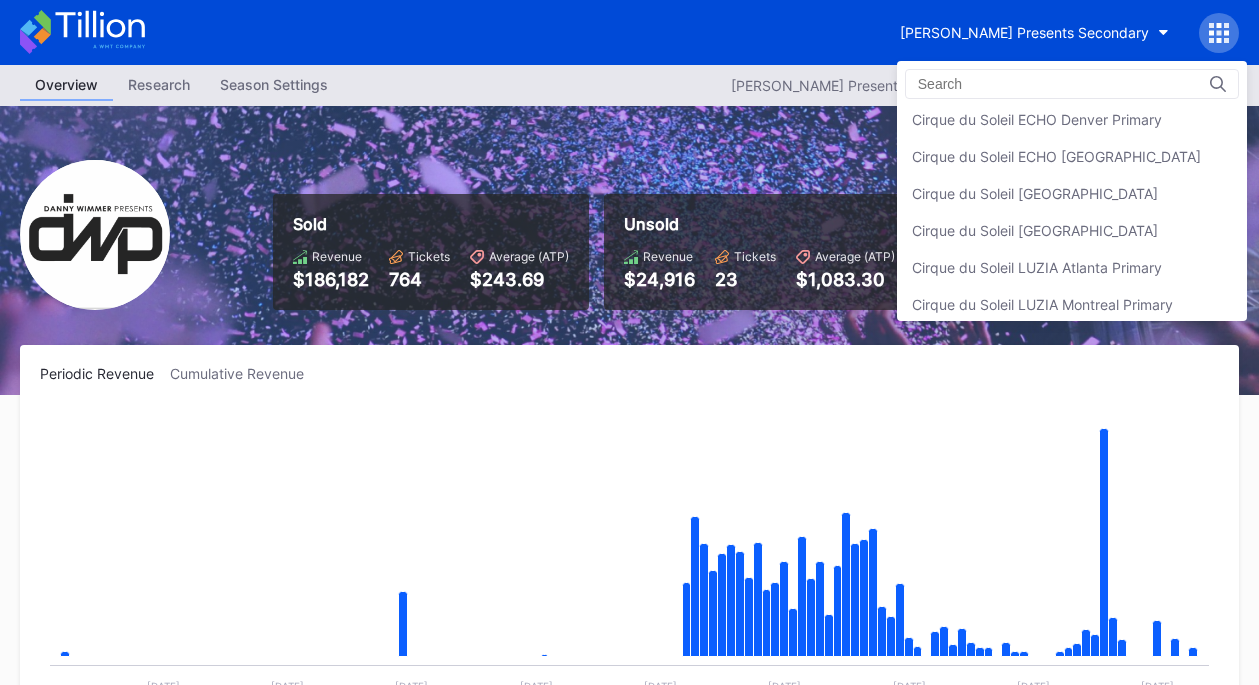 scroll, scrollTop: 846, scrollLeft: 0, axis: vertical 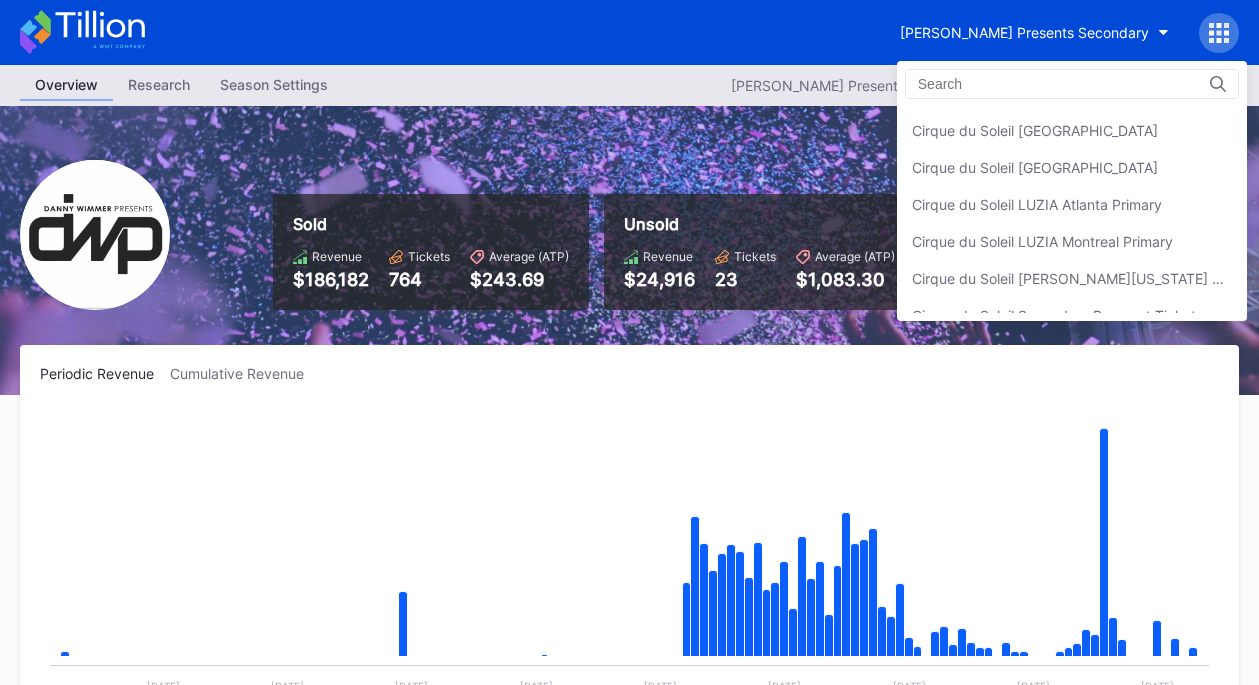 click on "Cirque du Soleil LUZIA Montreal Primary" at bounding box center (1072, 241) 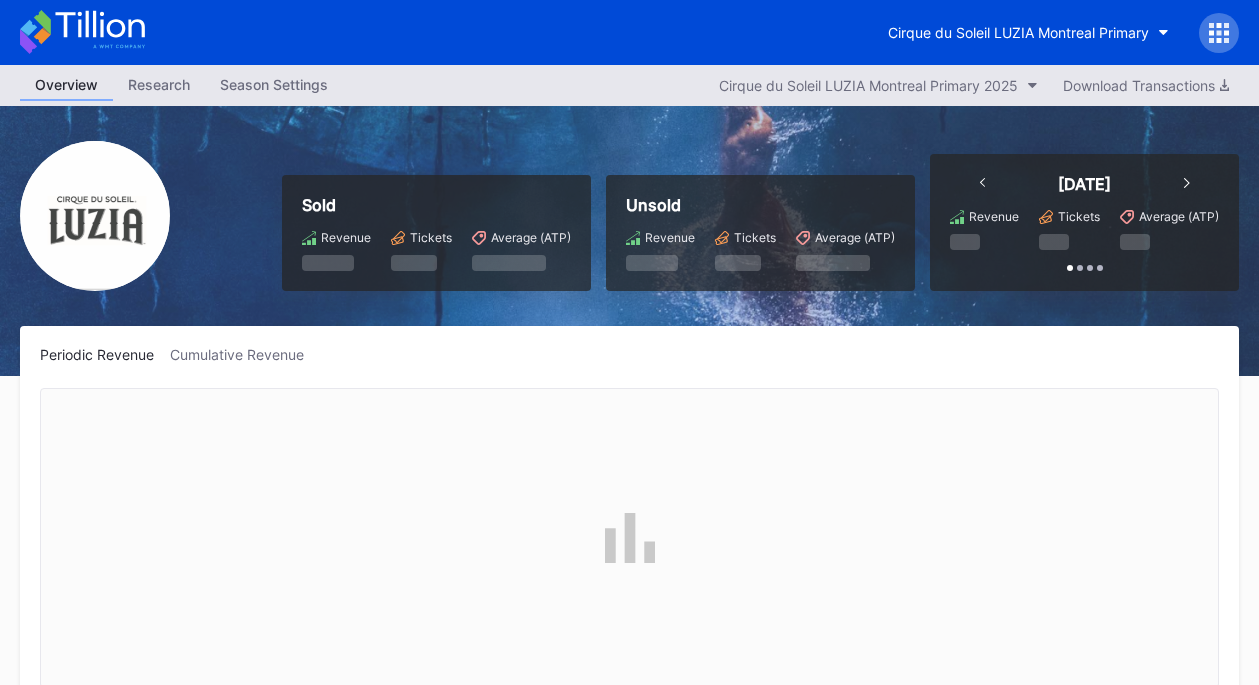 scroll, scrollTop: 3900, scrollLeft: 0, axis: vertical 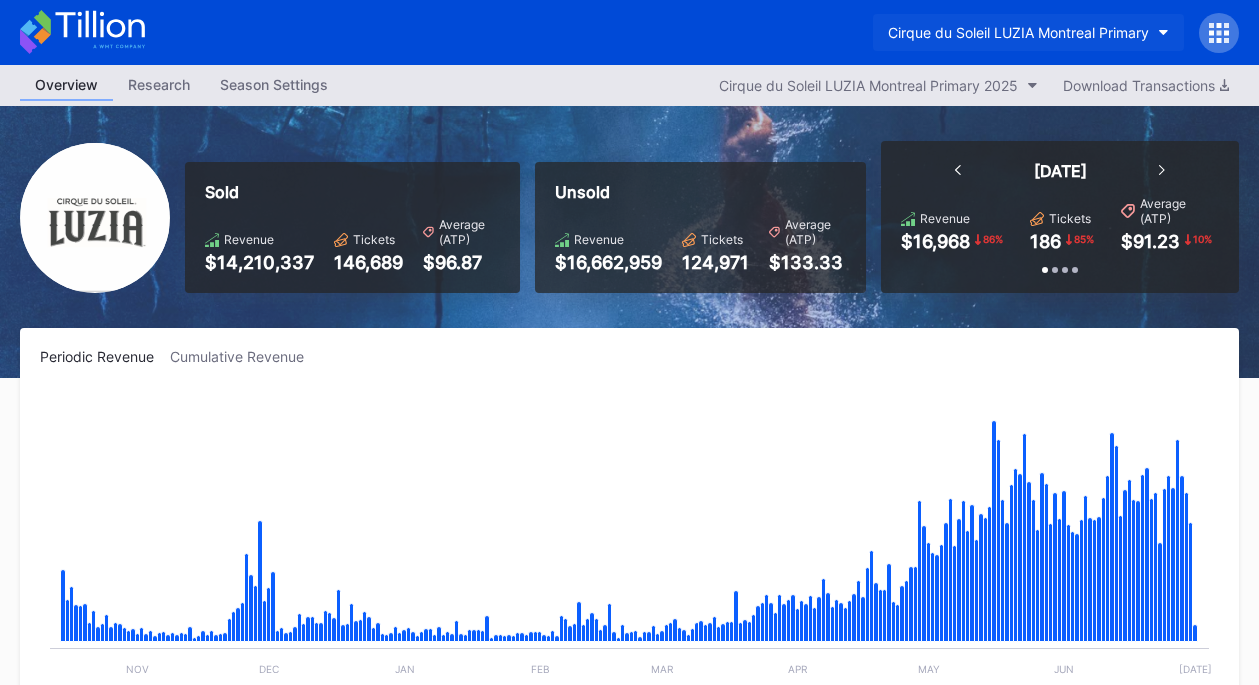 click on "Cirque du Soleil LUZIA Montreal Primary" at bounding box center (1028, 32) 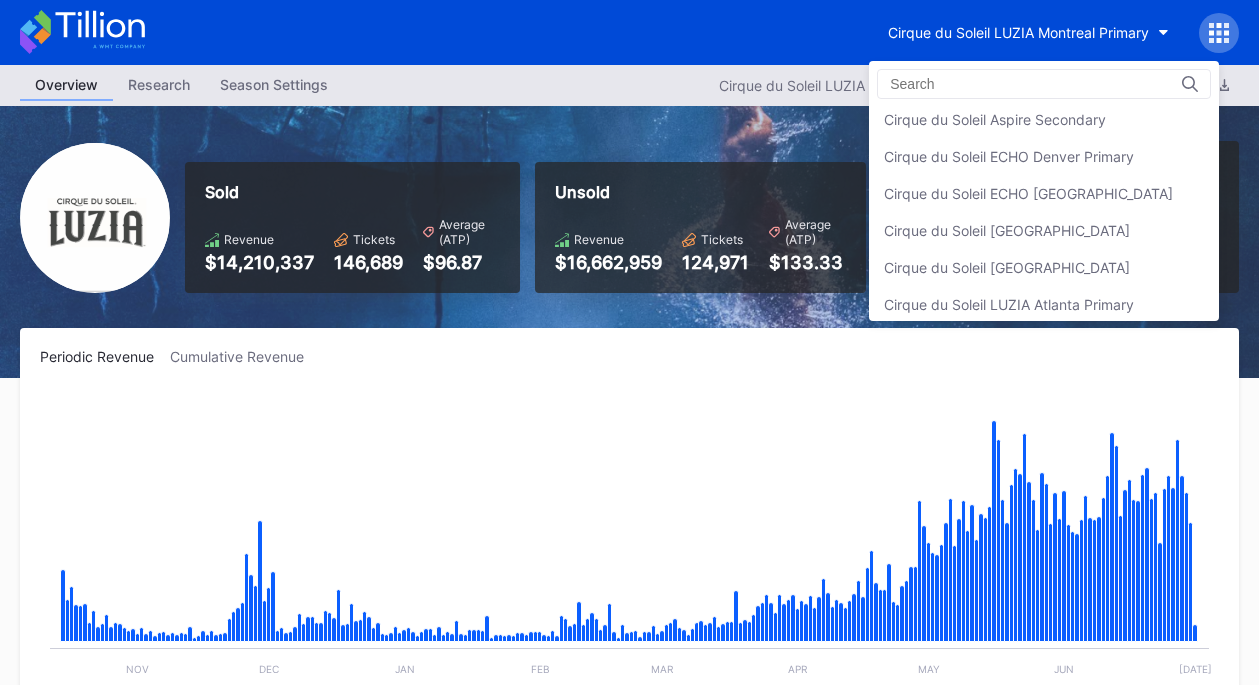 scroll, scrollTop: 734, scrollLeft: 0, axis: vertical 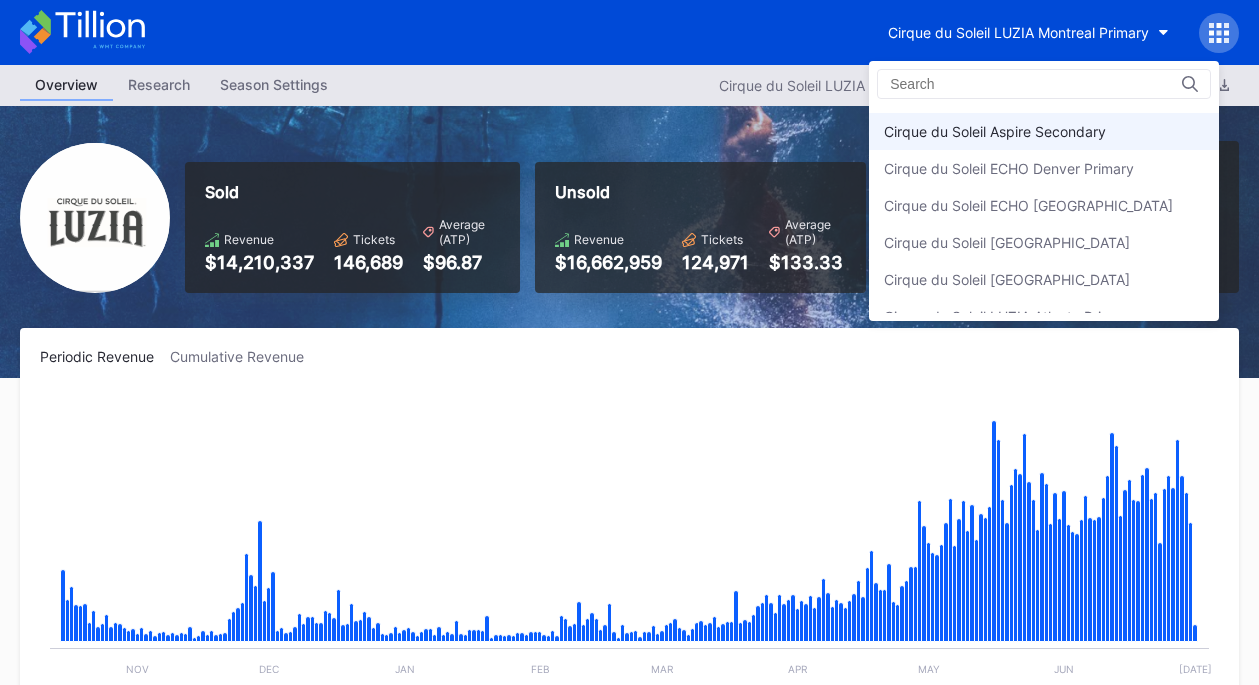 click on "Cirque du Soleil Aspire Secondary" at bounding box center (995, 131) 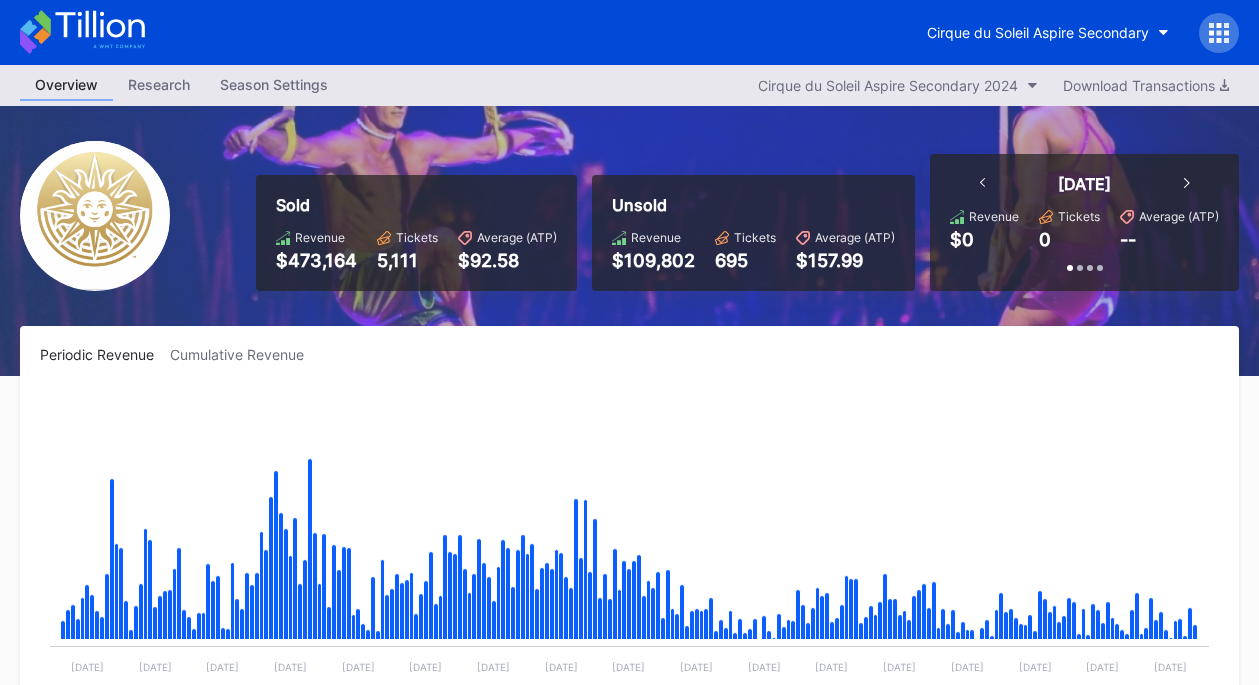 scroll, scrollTop: 19825, scrollLeft: 0, axis: vertical 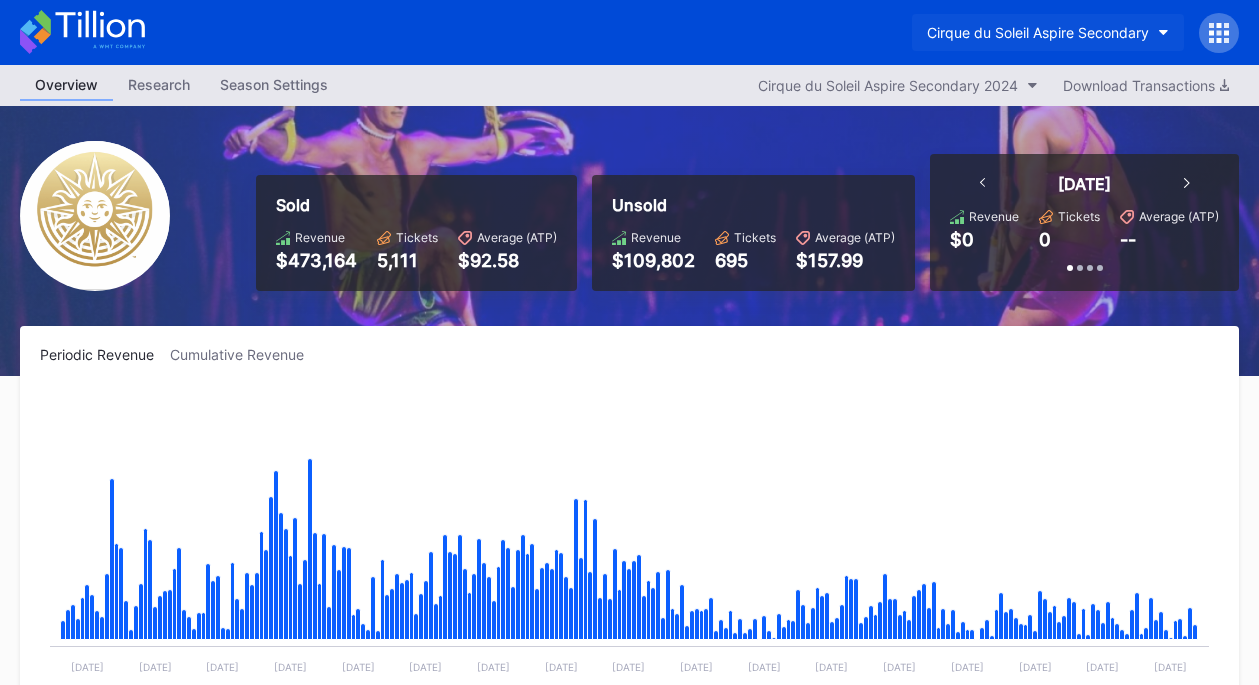 click on "Cirque du Soleil Aspire Secondary" at bounding box center (1038, 32) 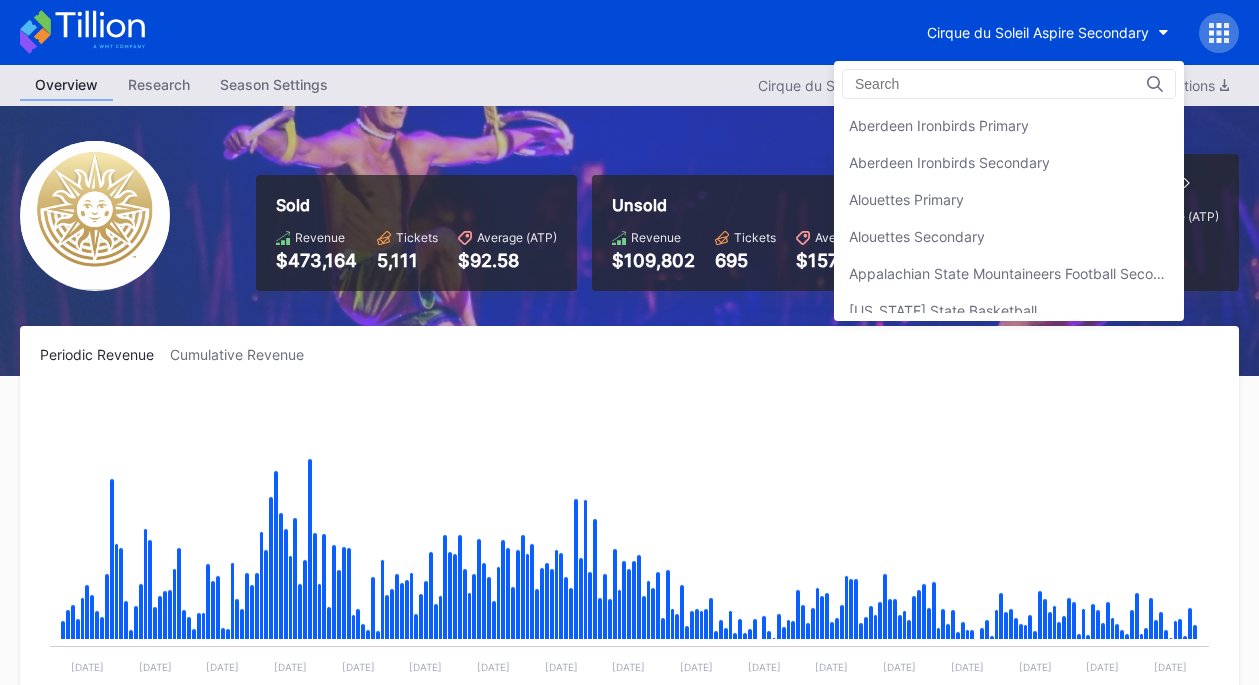 scroll, scrollTop: 740, scrollLeft: 0, axis: vertical 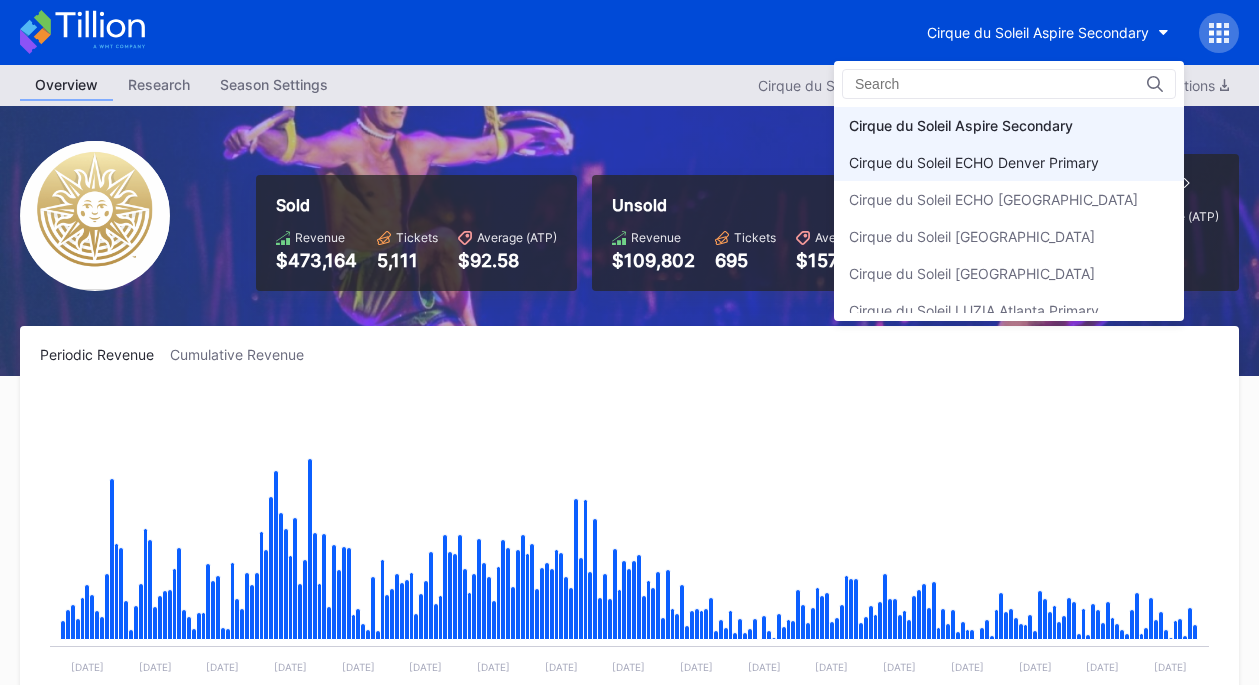 click on "Cirque du Soleil ECHO Denver Primary" at bounding box center [974, 162] 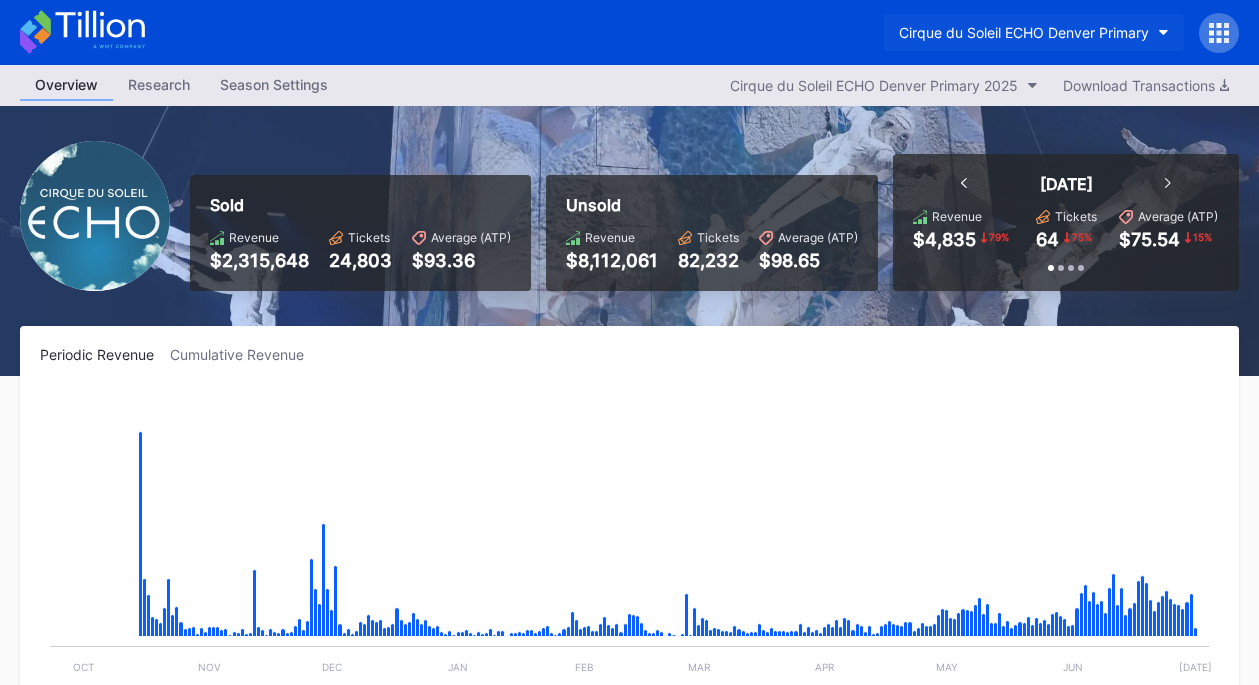 click on "Cirque du Soleil ECHO Denver Primary" at bounding box center [1024, 32] 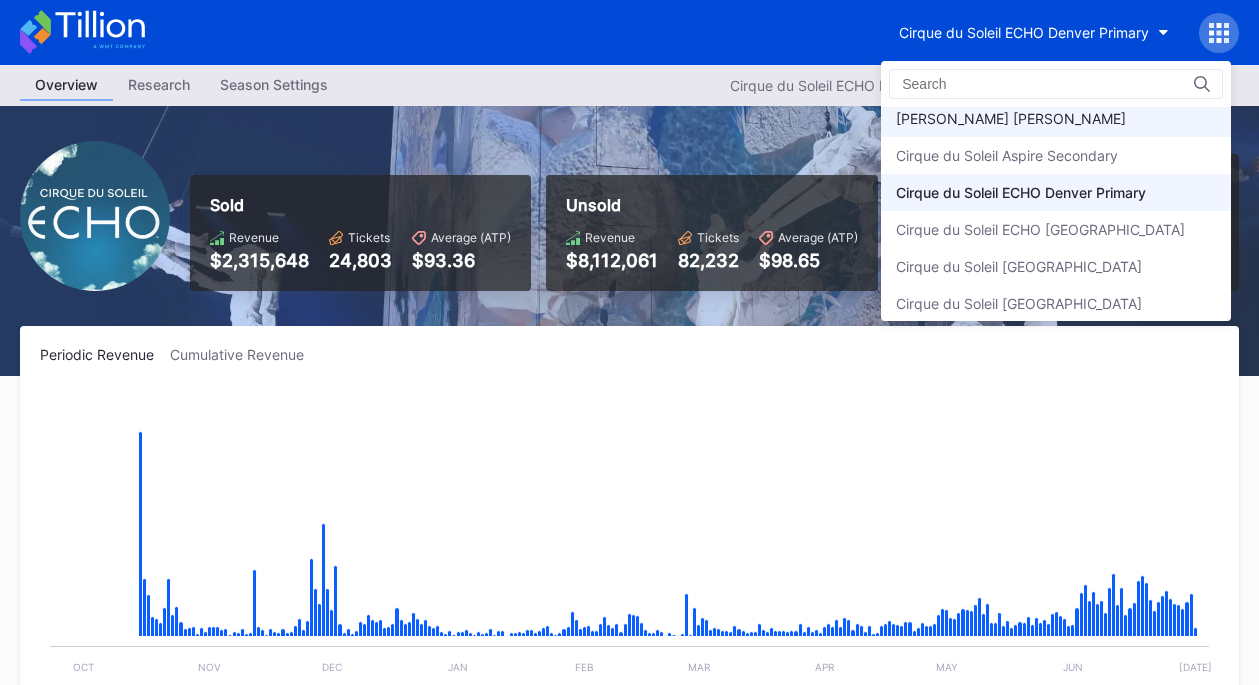 scroll, scrollTop: 697, scrollLeft: 0, axis: vertical 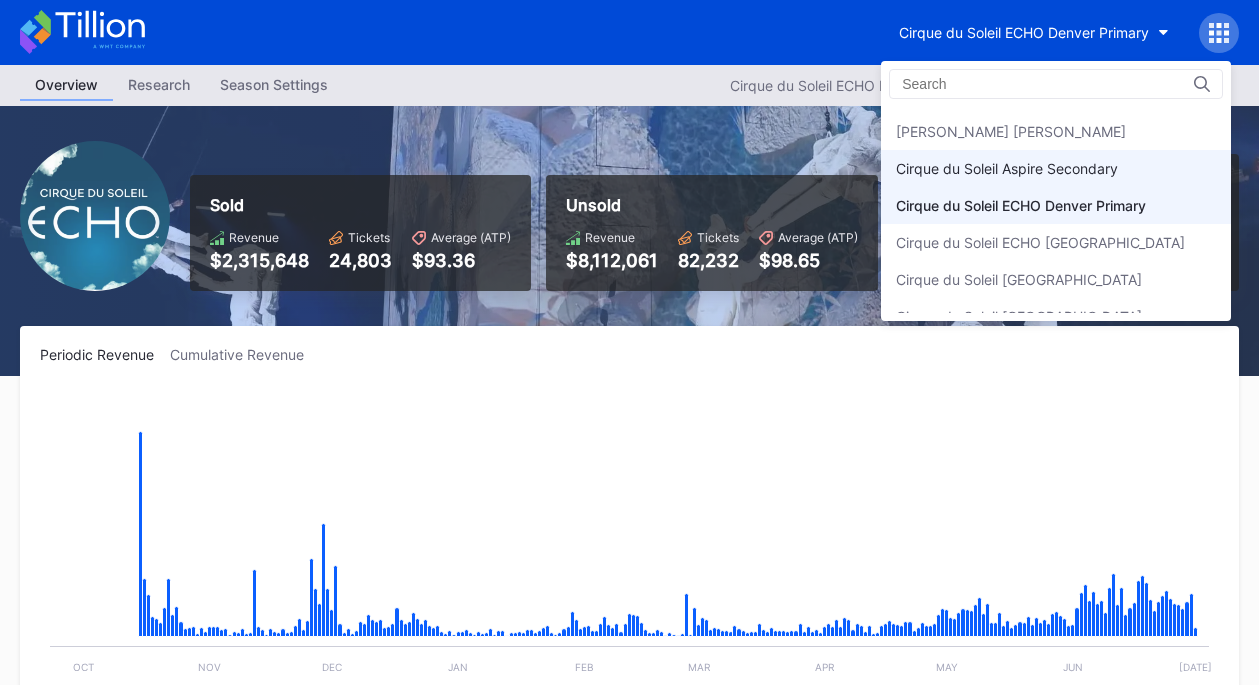 click on "Cirque du Soleil Aspire Secondary" at bounding box center (1056, 168) 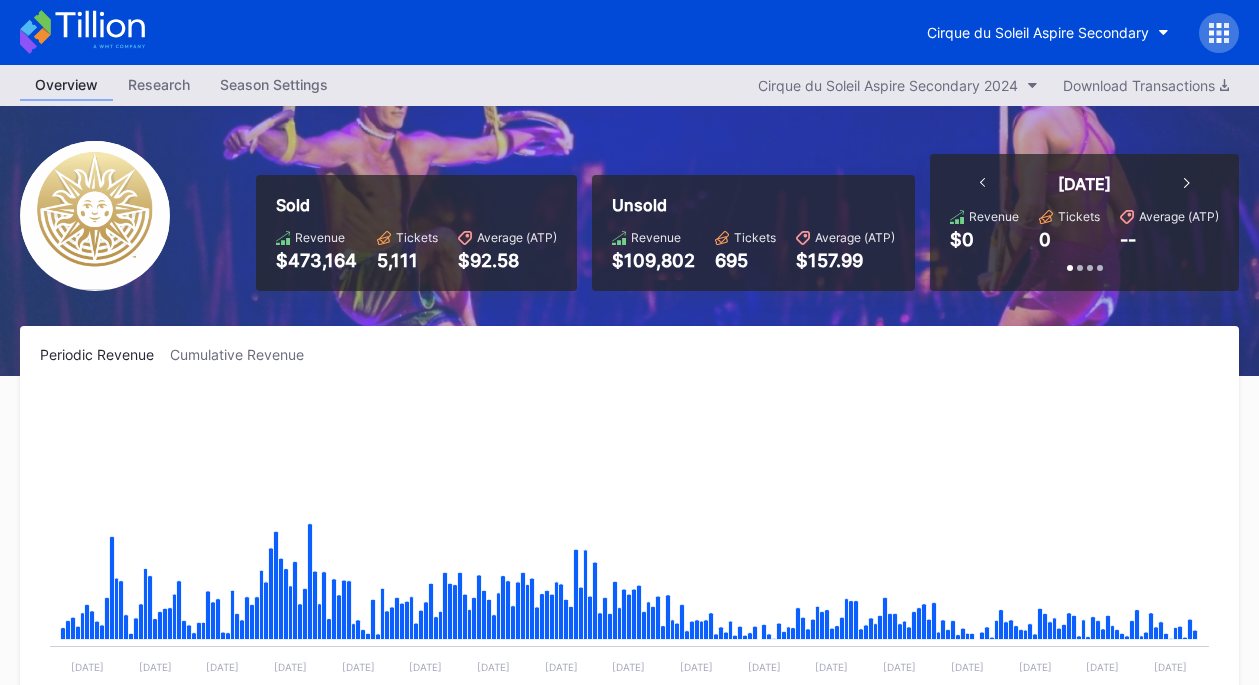 scroll, scrollTop: 19825, scrollLeft: 0, axis: vertical 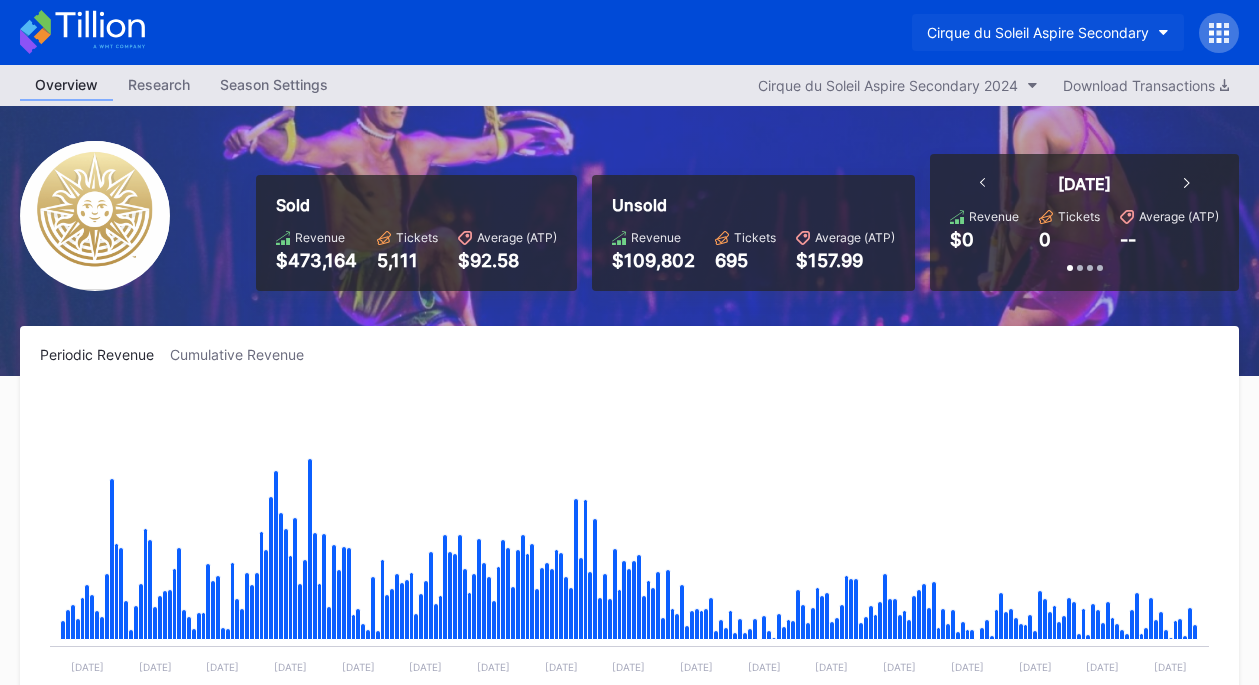 click on "Cirque du Soleil Aspire Secondary" at bounding box center [1038, 32] 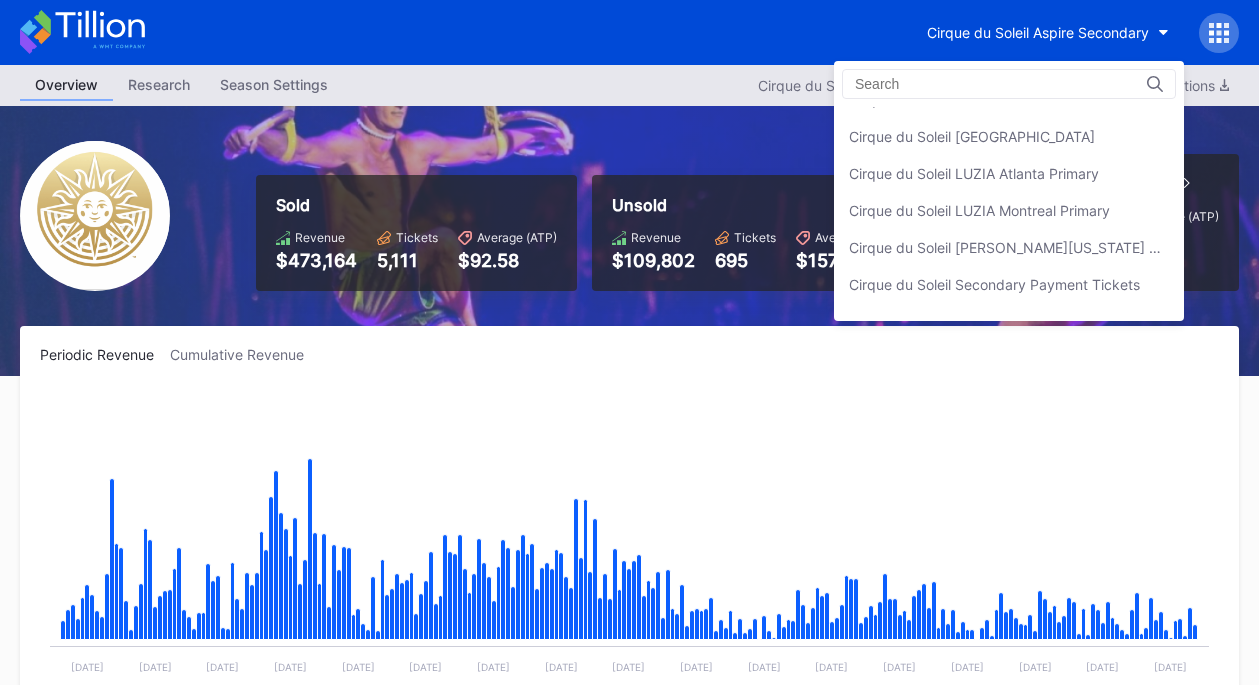 scroll, scrollTop: 882, scrollLeft: 0, axis: vertical 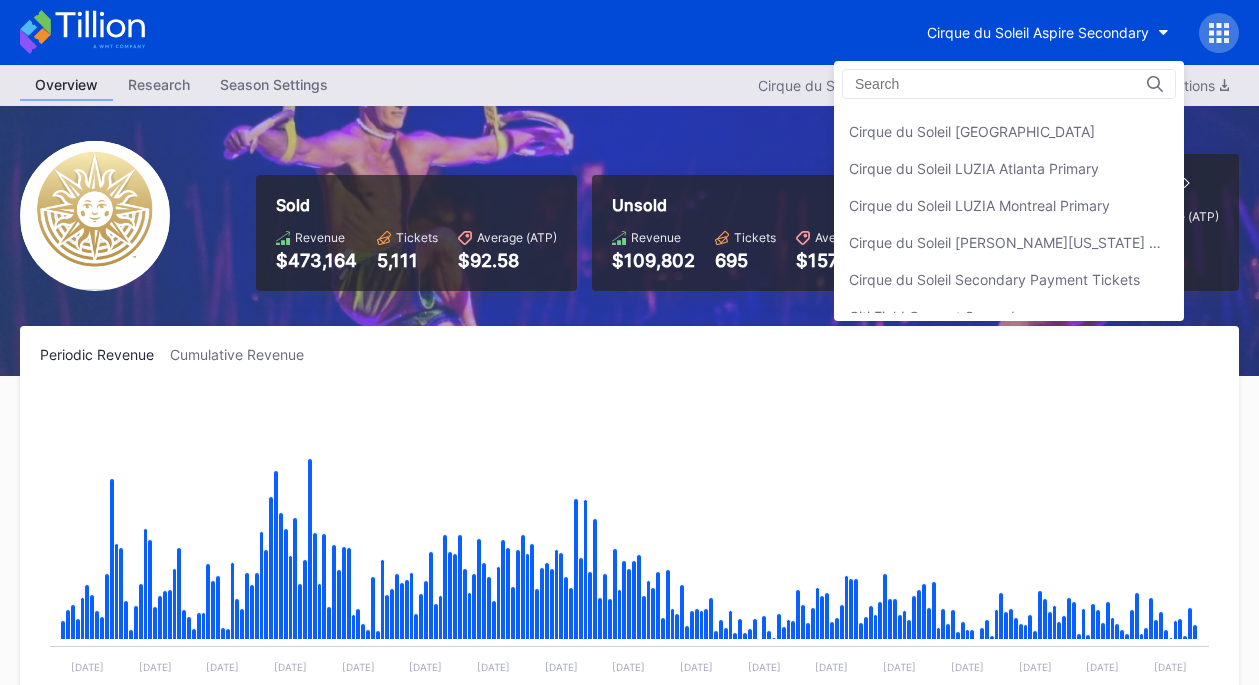 click on "Cirque du Soleil LUZIA Montreal Primary" at bounding box center (979, 205) 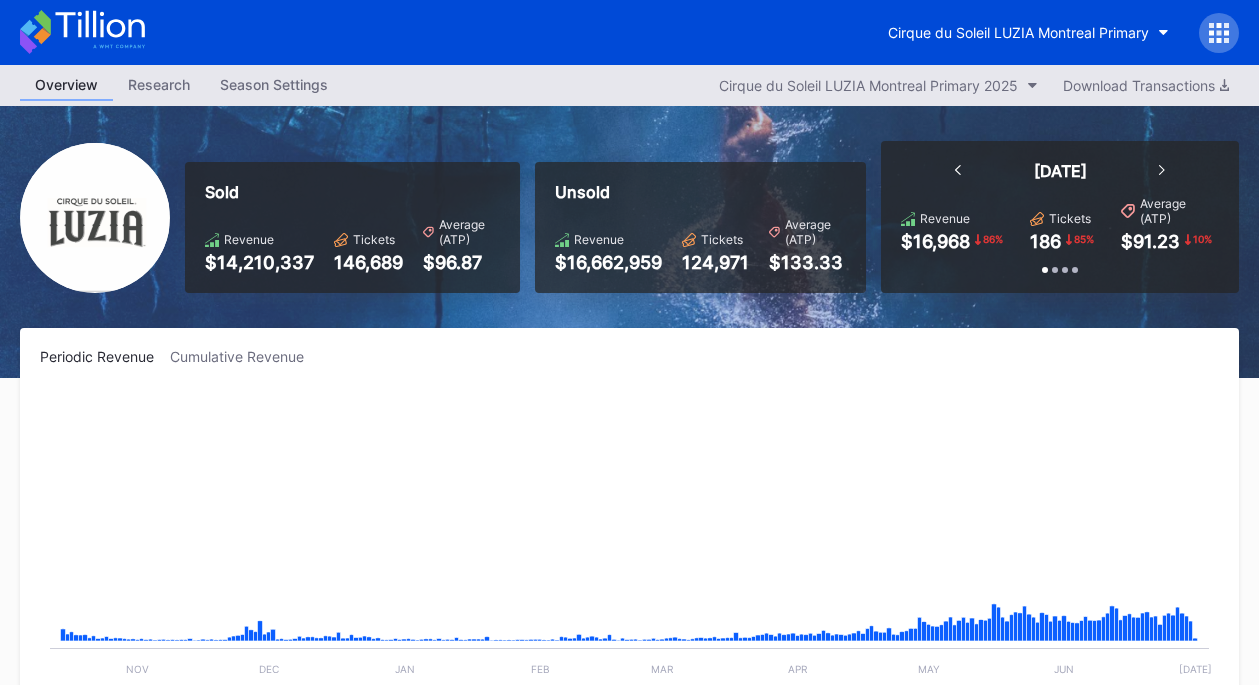 scroll, scrollTop: 3900, scrollLeft: 0, axis: vertical 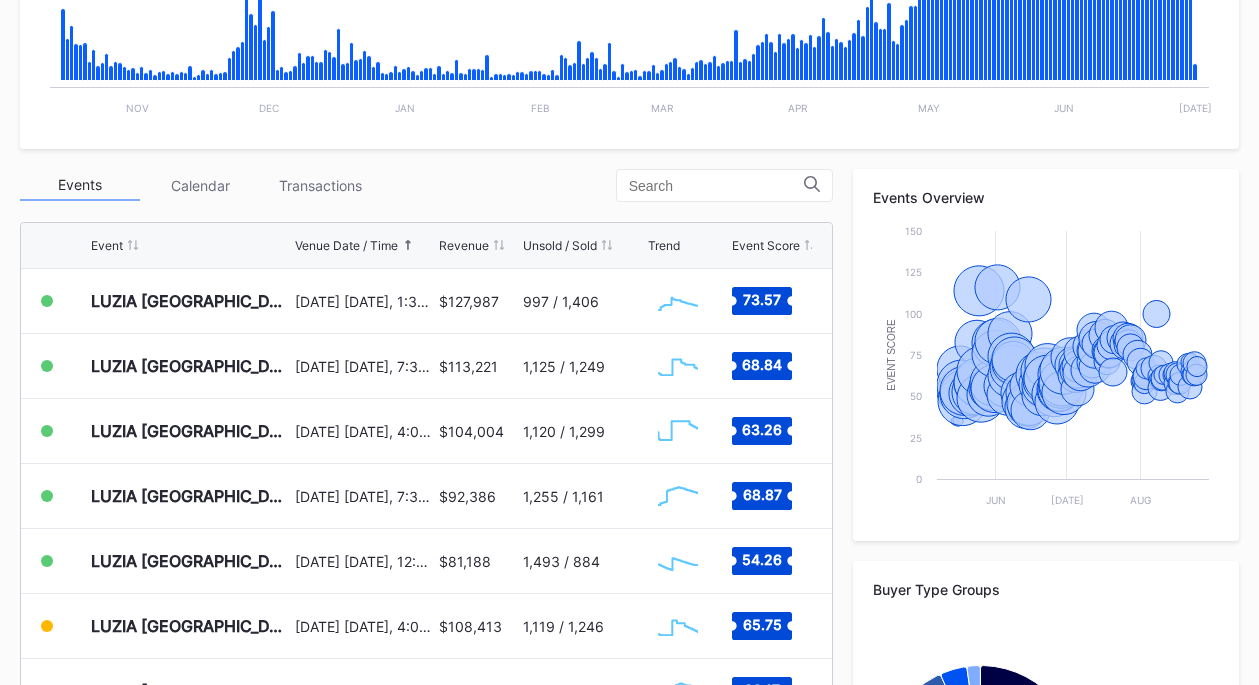 click on "Calendar" at bounding box center [200, 185] 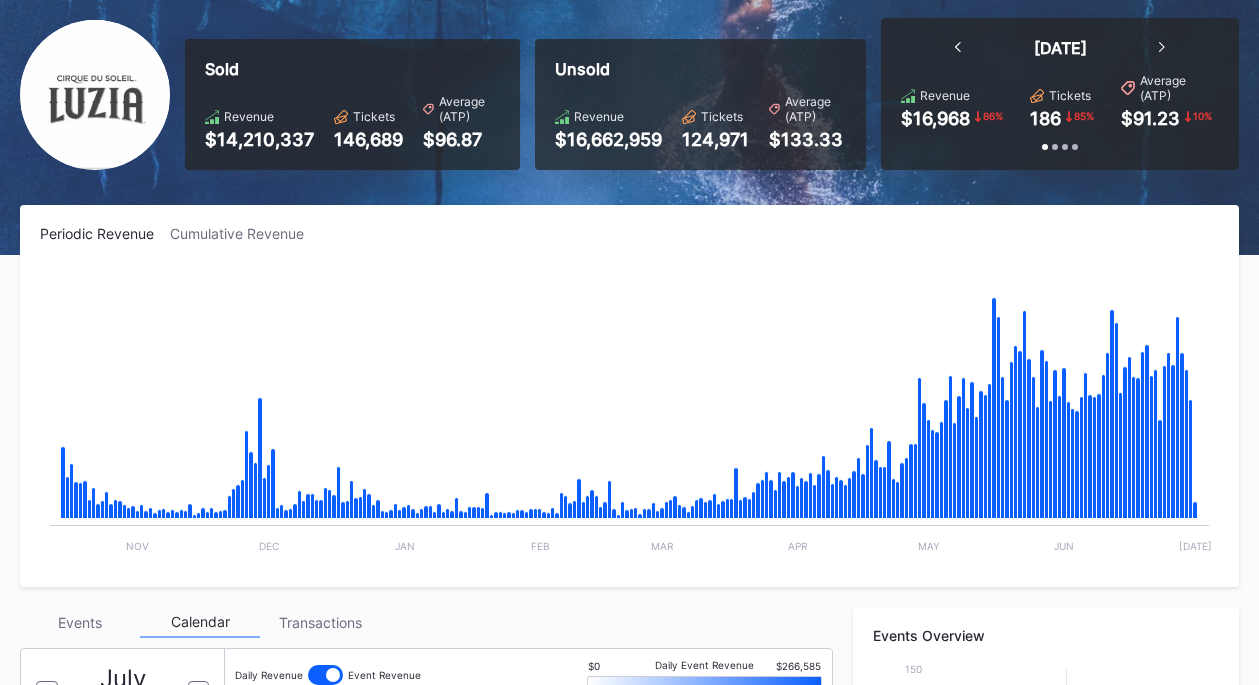 scroll, scrollTop: 149, scrollLeft: 0, axis: vertical 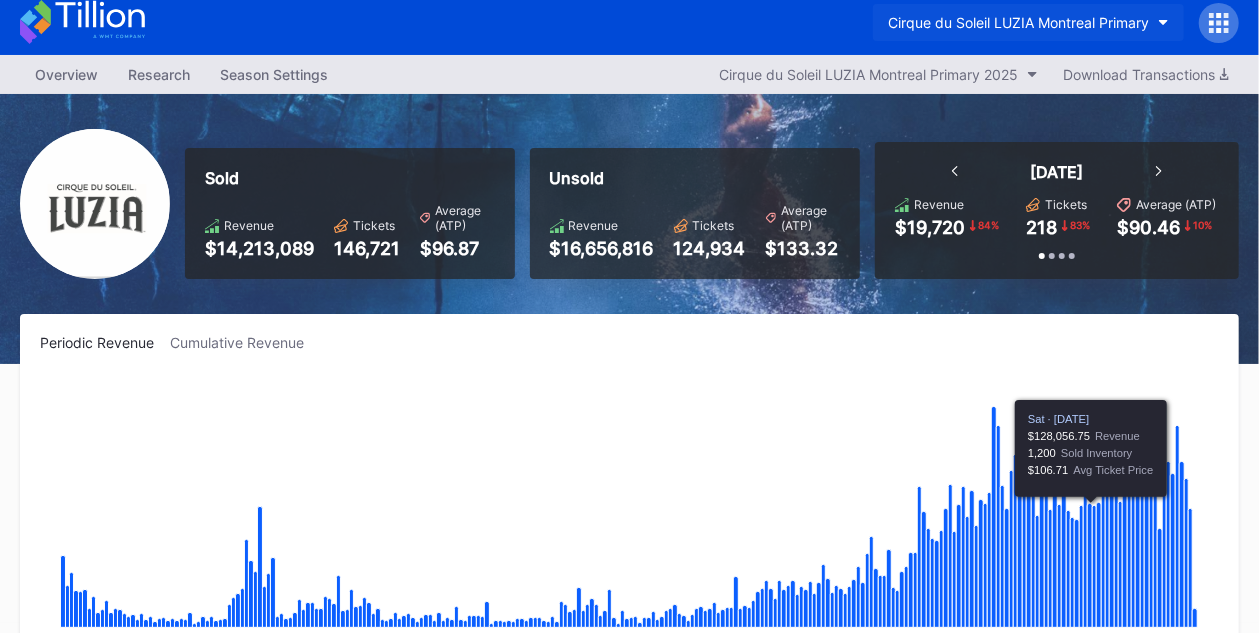 click on "Cirque du Soleil LUZIA Montreal Primary" at bounding box center (1018, 22) 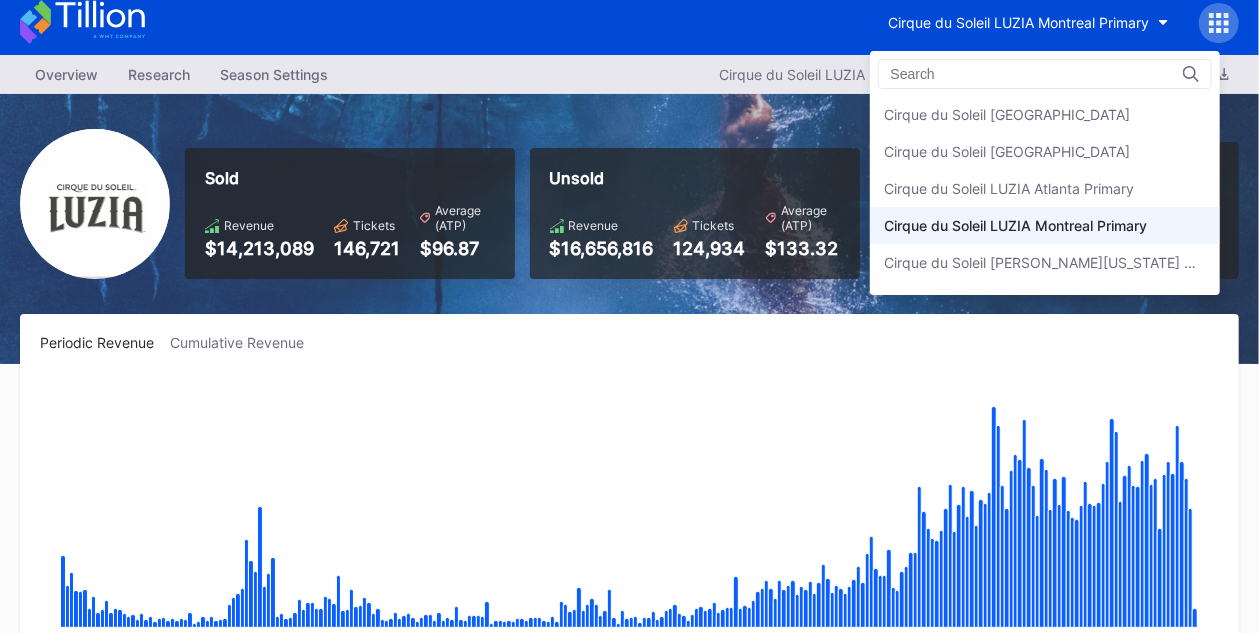 scroll, scrollTop: 866, scrollLeft: 0, axis: vertical 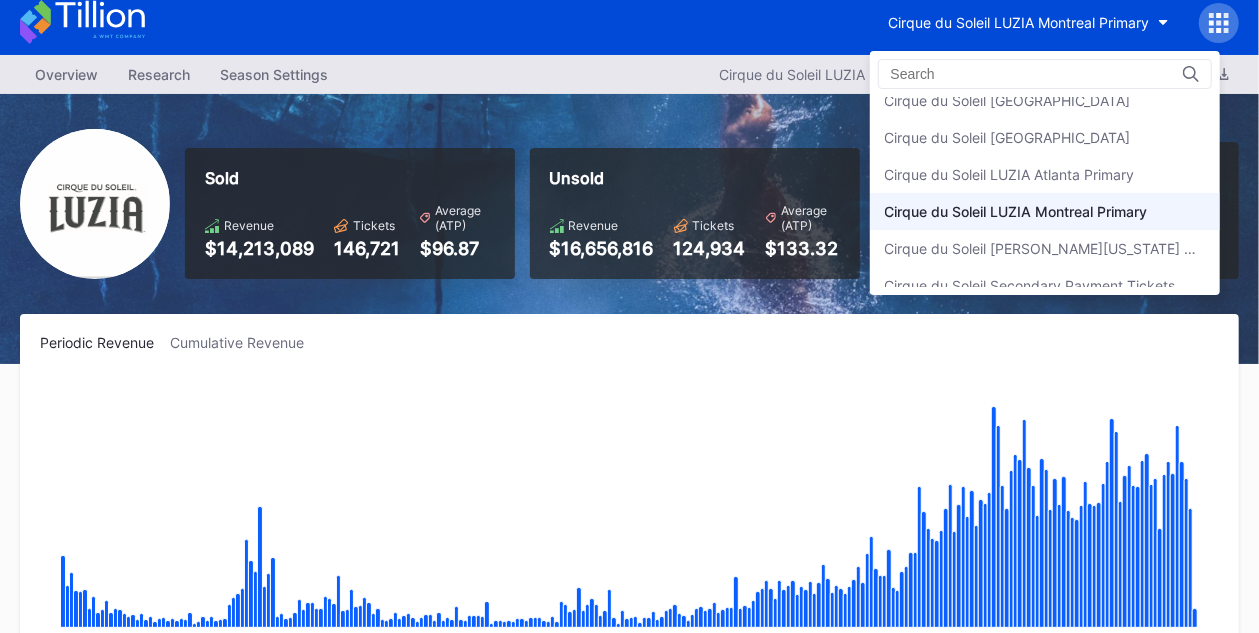 click on "Cirque du Soleil LUZIA Montreal Primary" at bounding box center [1045, 211] 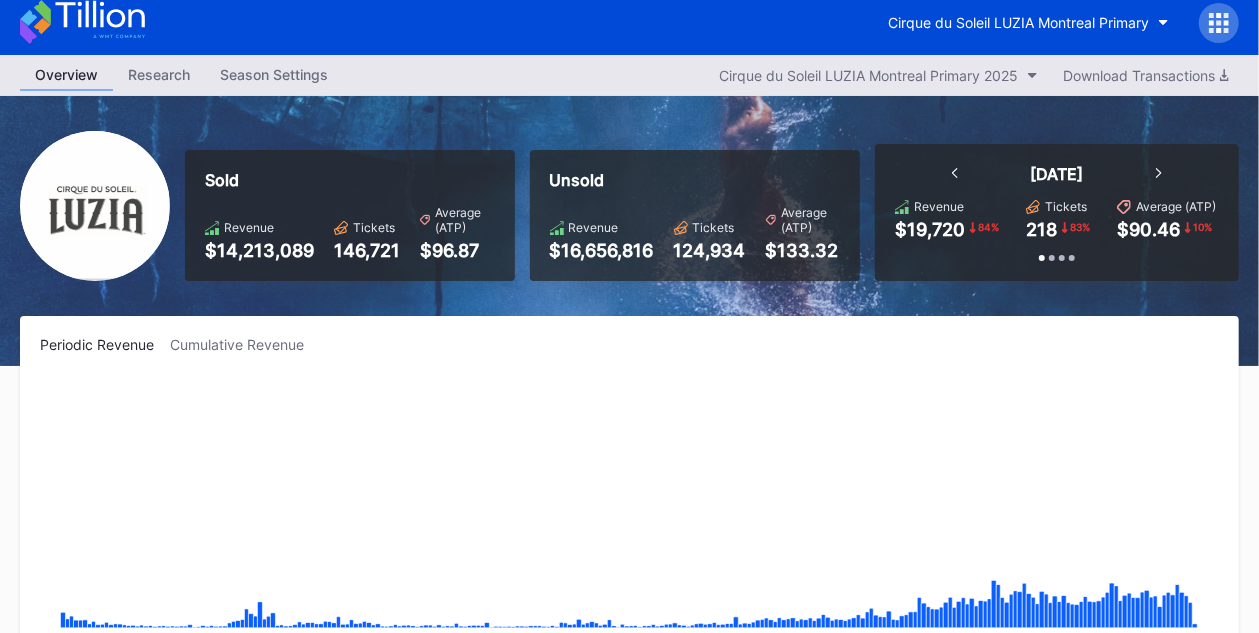 scroll, scrollTop: 0, scrollLeft: 0, axis: both 